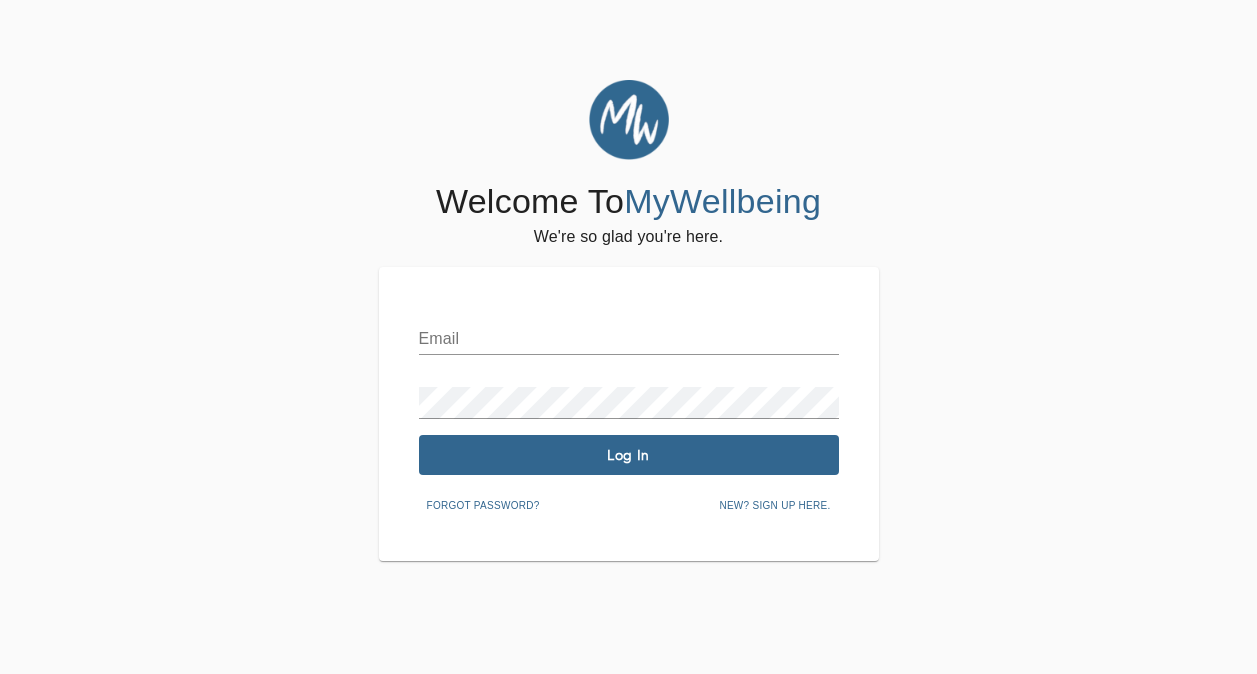 scroll, scrollTop: 0, scrollLeft: 0, axis: both 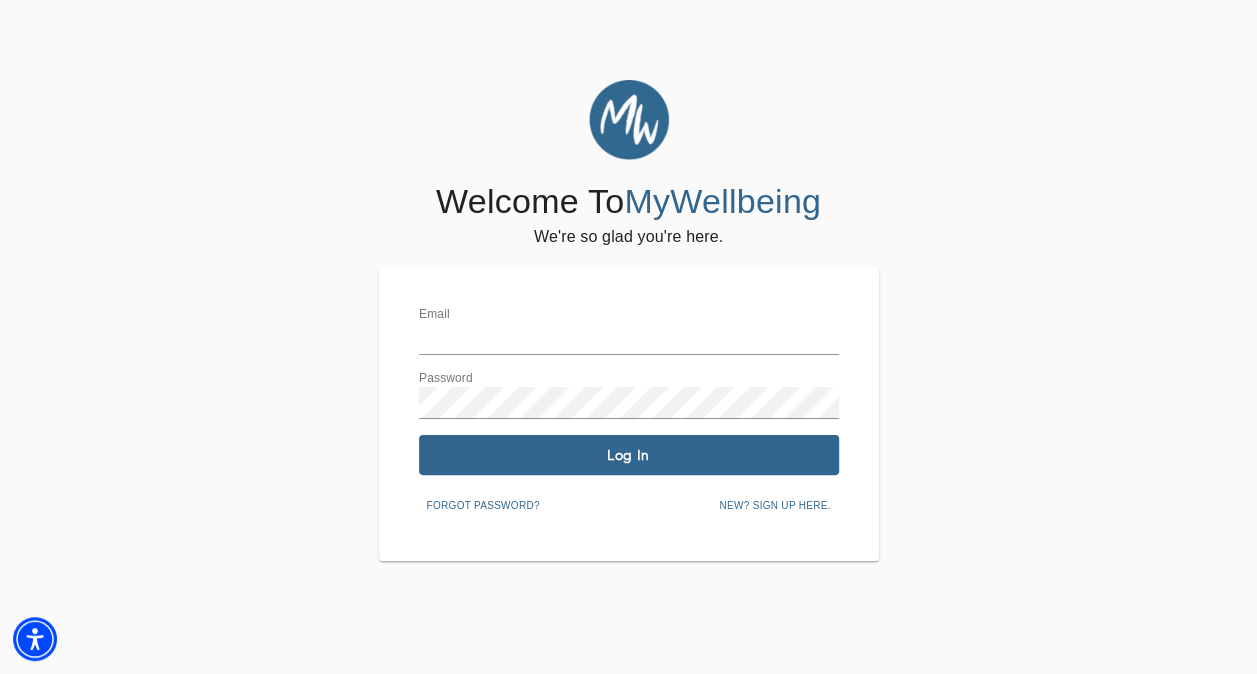 type on "[EMAIL_ADDRESS][DOMAIN_NAME]" 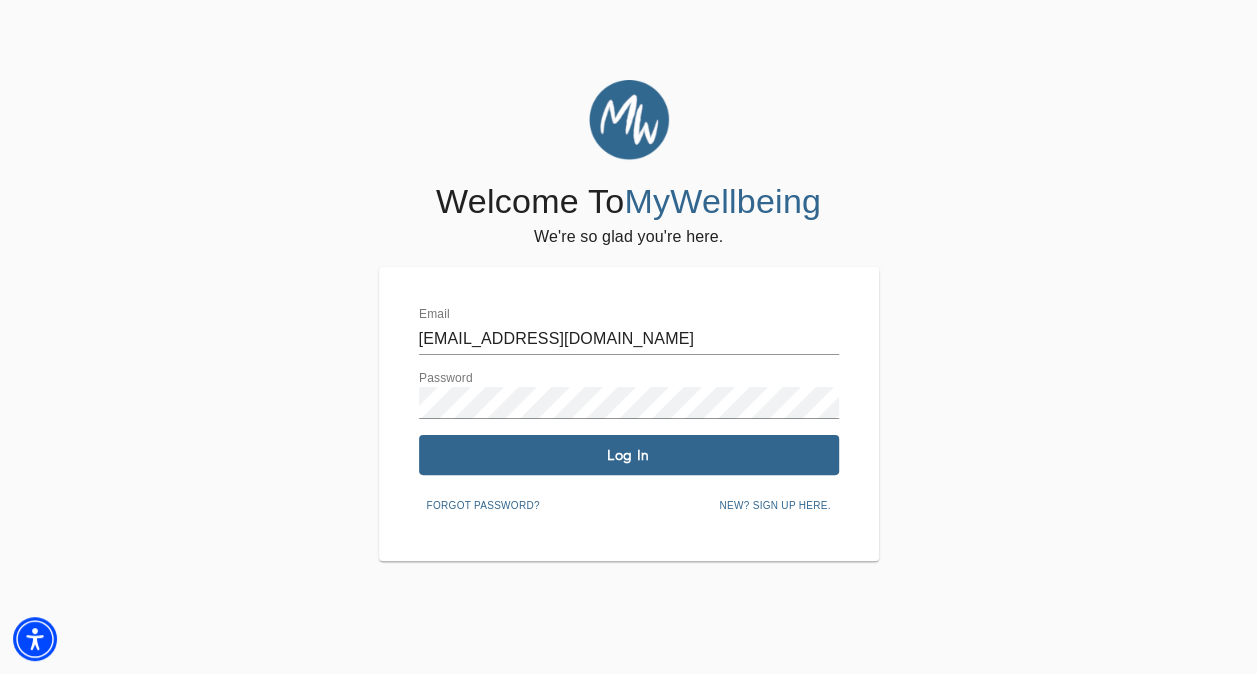 click on "Log In" at bounding box center (629, 455) 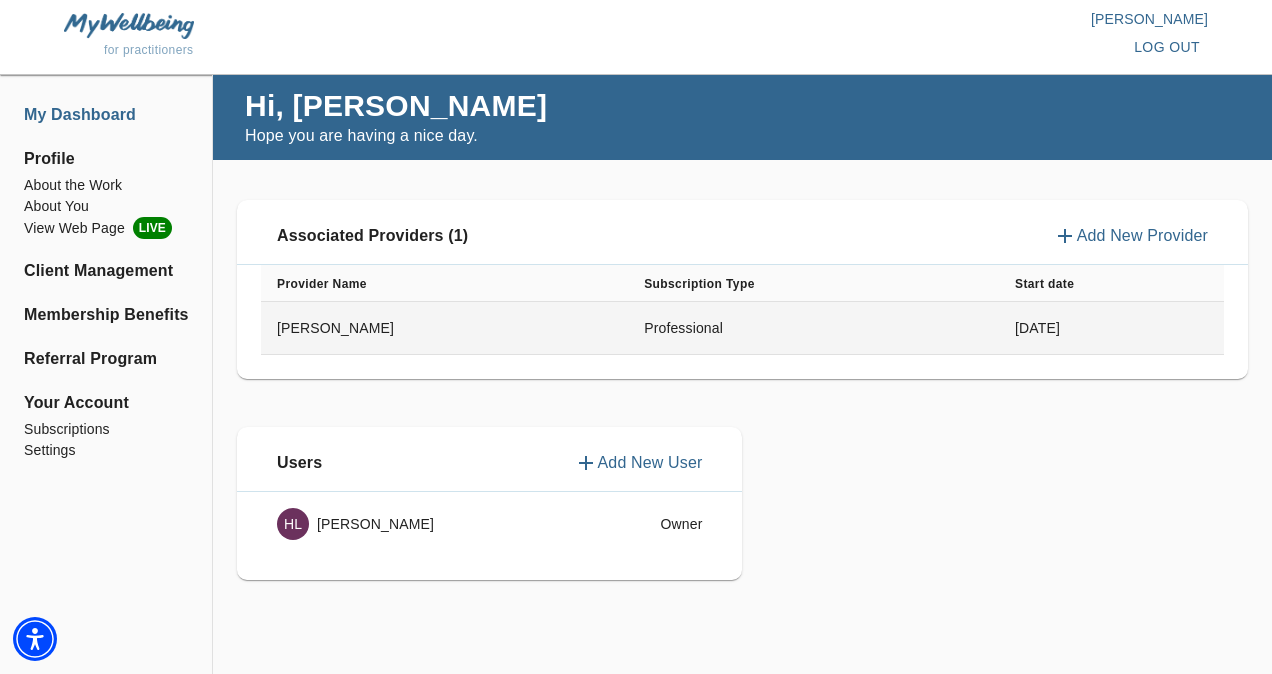 drag, startPoint x: 638, startPoint y: 464, endPoint x: 270, endPoint y: 309, distance: 399.31067 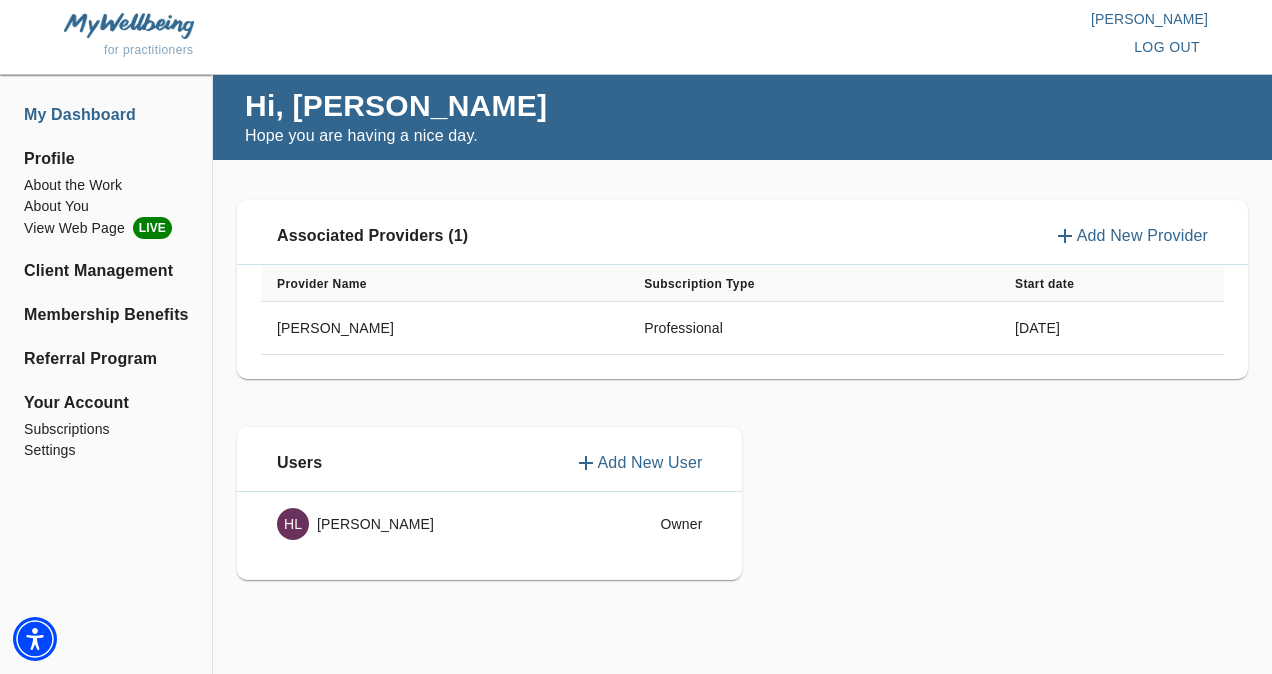 click on "Profile" at bounding box center (106, 159) 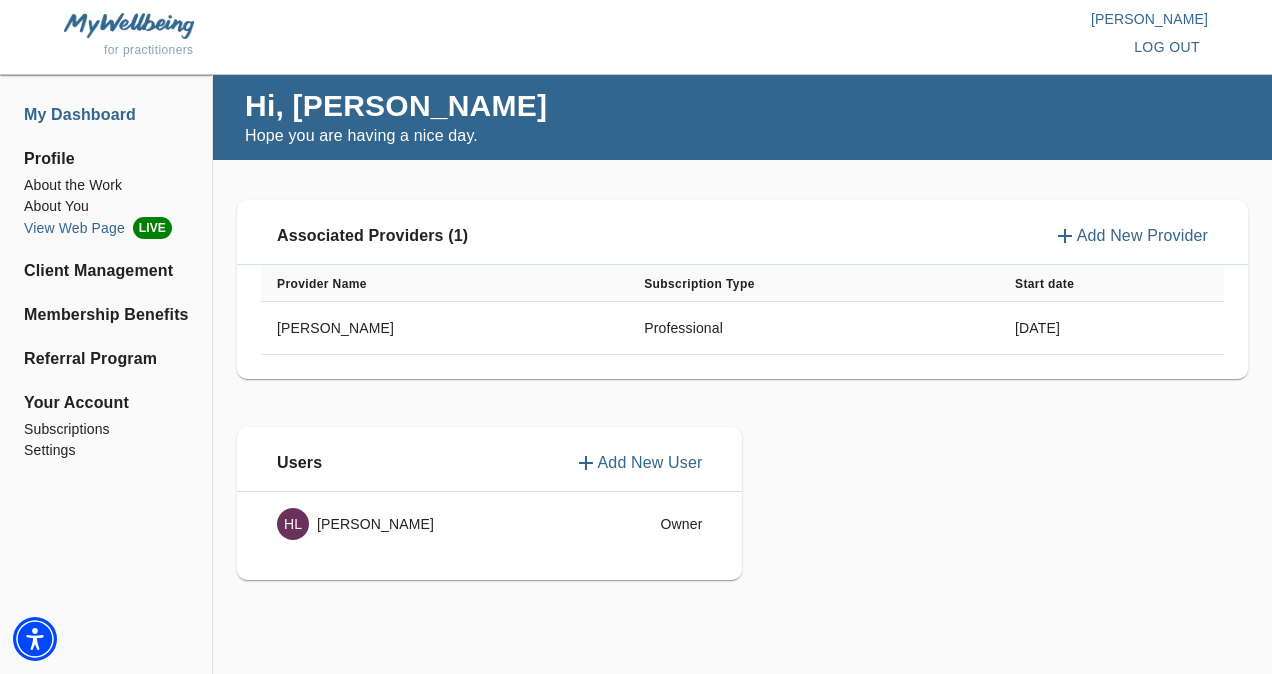 click on "View Web Page LIVE" at bounding box center [106, 228] 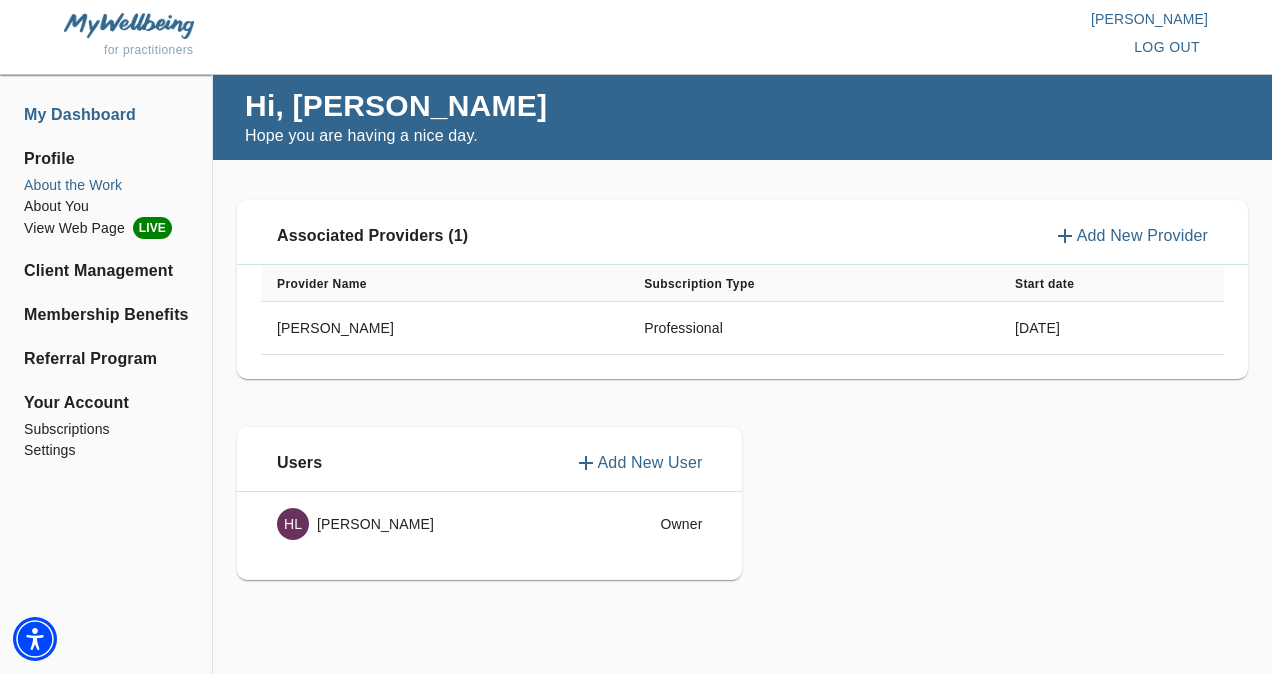 click on "About the Work" at bounding box center (106, 185) 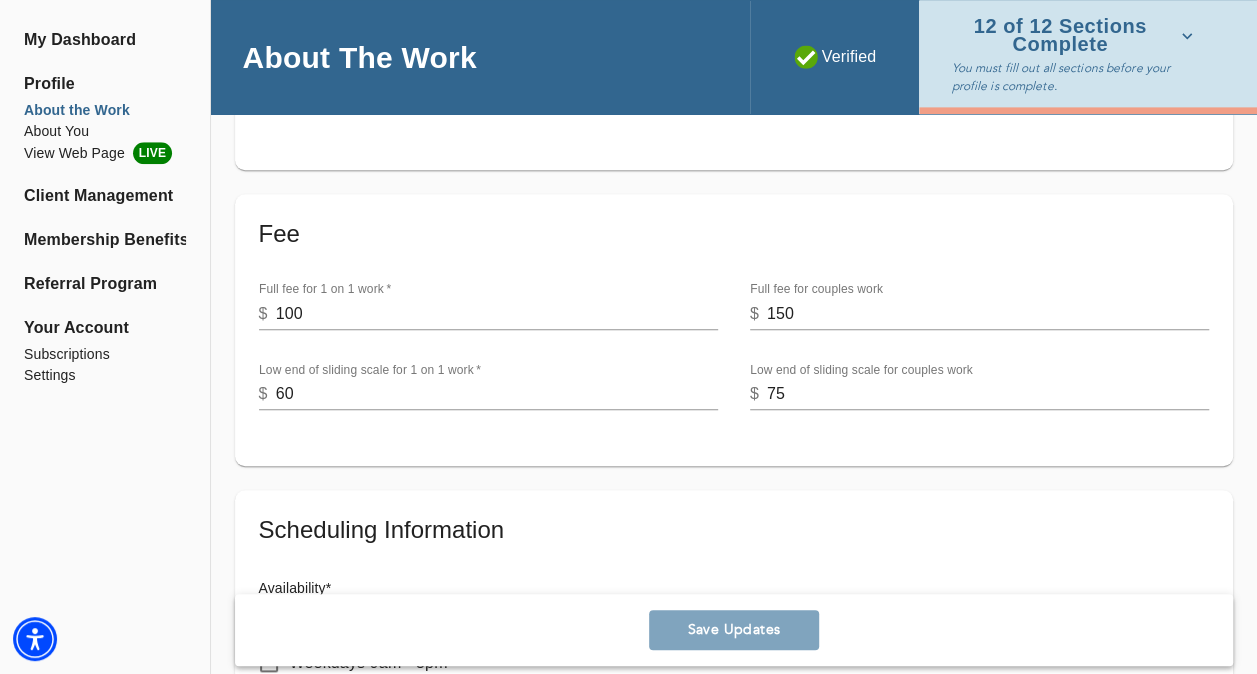 scroll, scrollTop: 610, scrollLeft: 0, axis: vertical 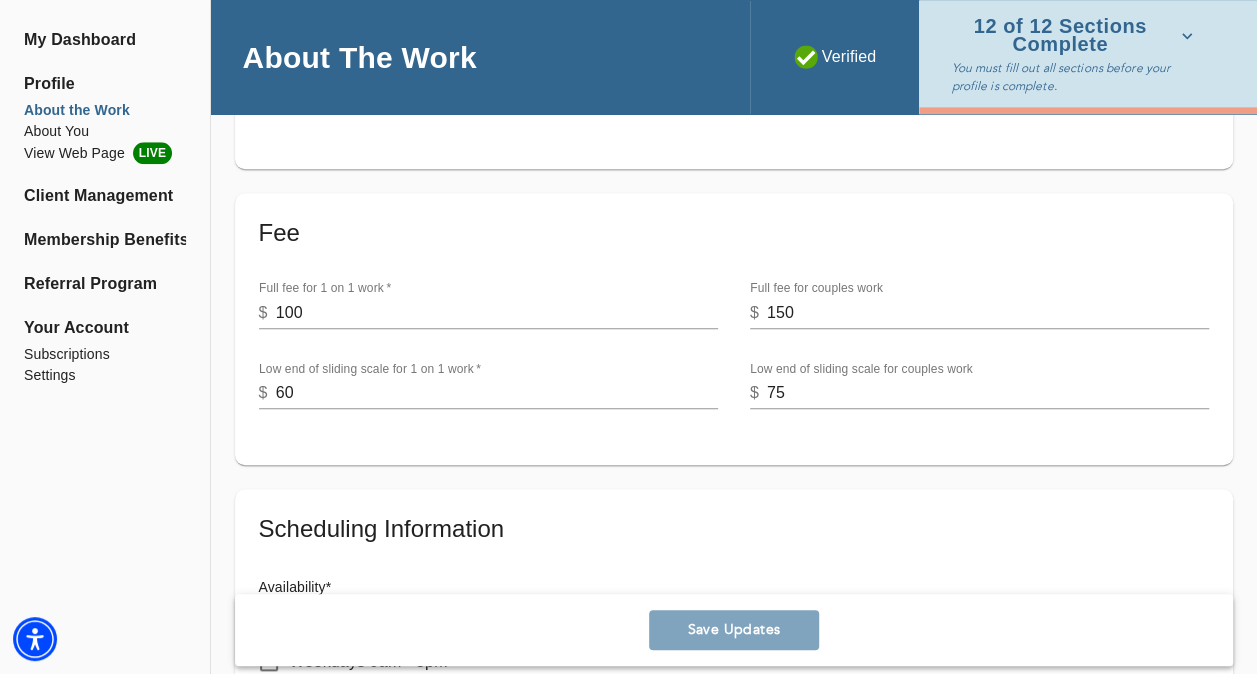 click on "100" at bounding box center (497, 313) 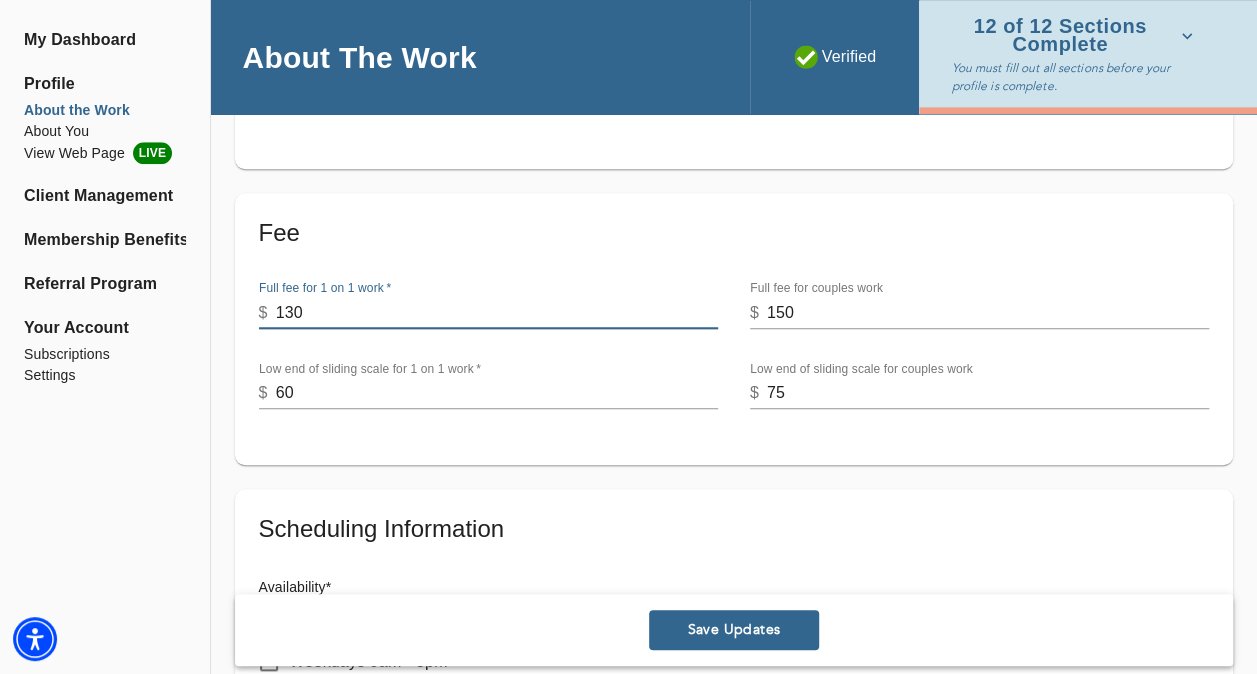 type on "130" 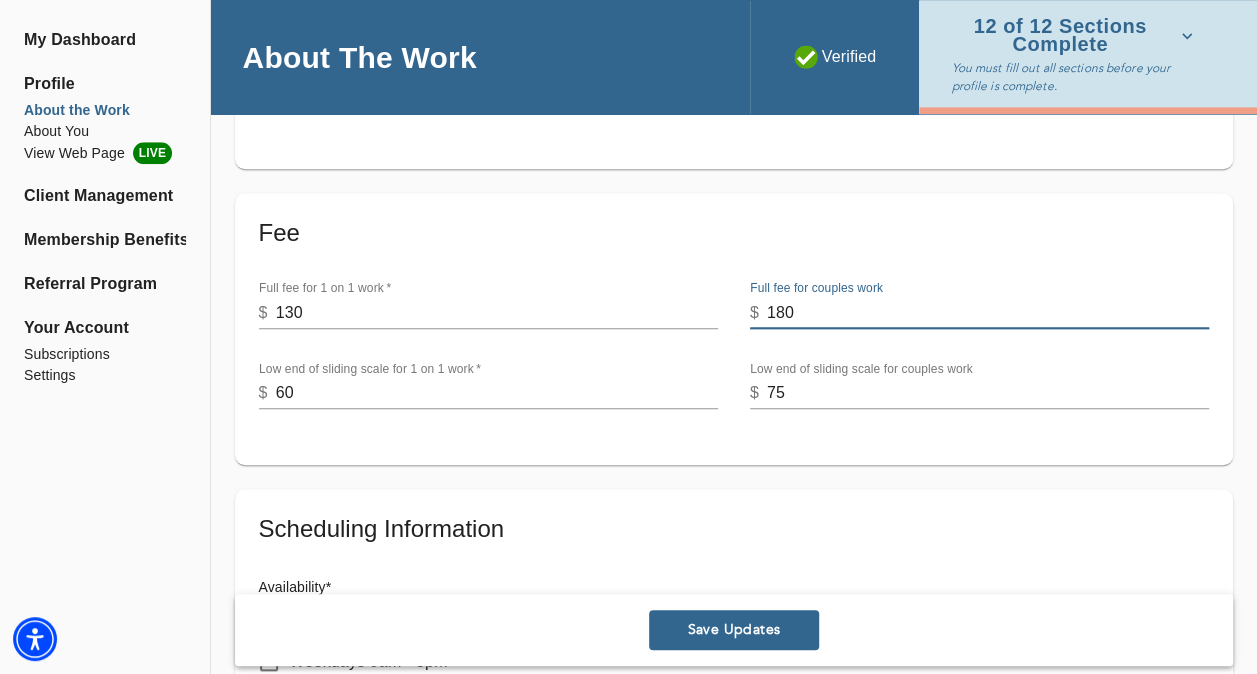 type on "180" 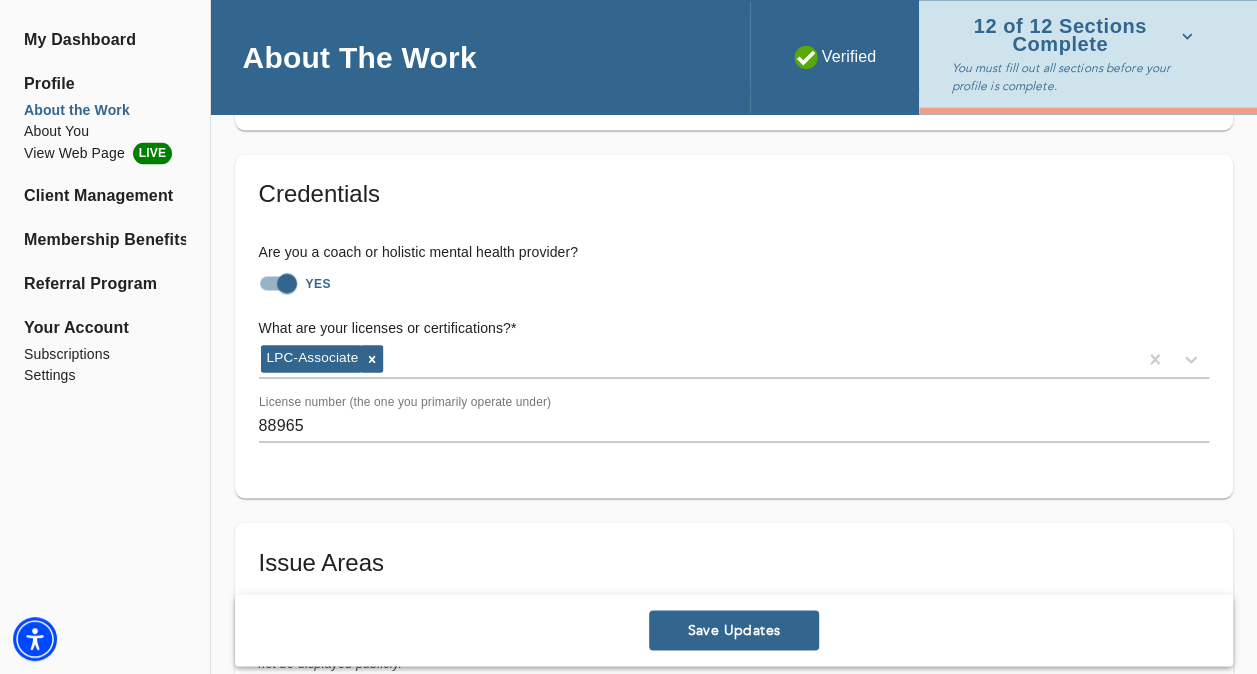 scroll, scrollTop: 1452, scrollLeft: 0, axis: vertical 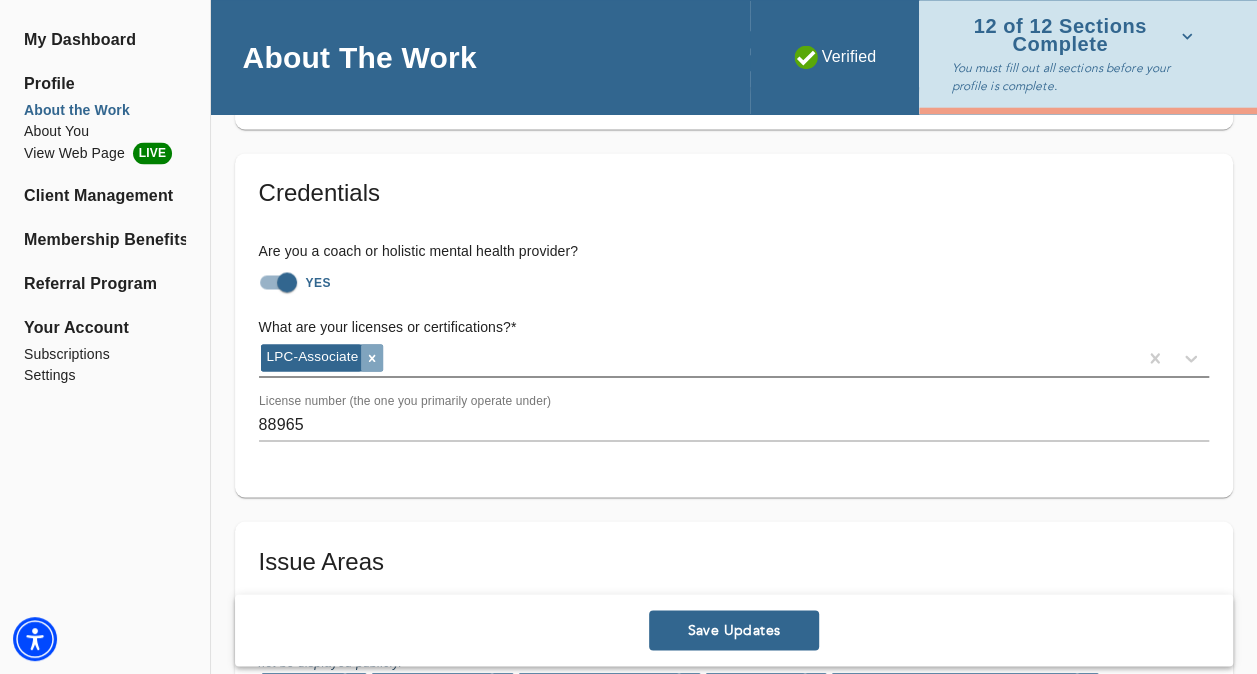 click 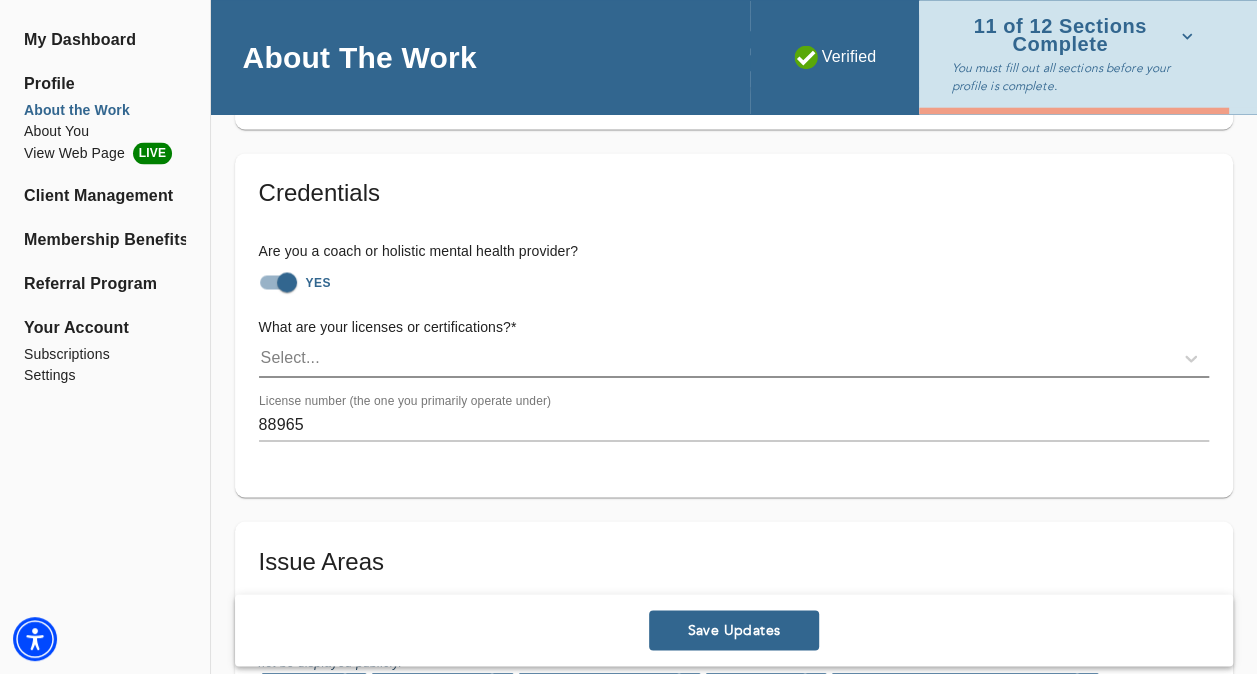 click on "Select..." at bounding box center [716, 358] 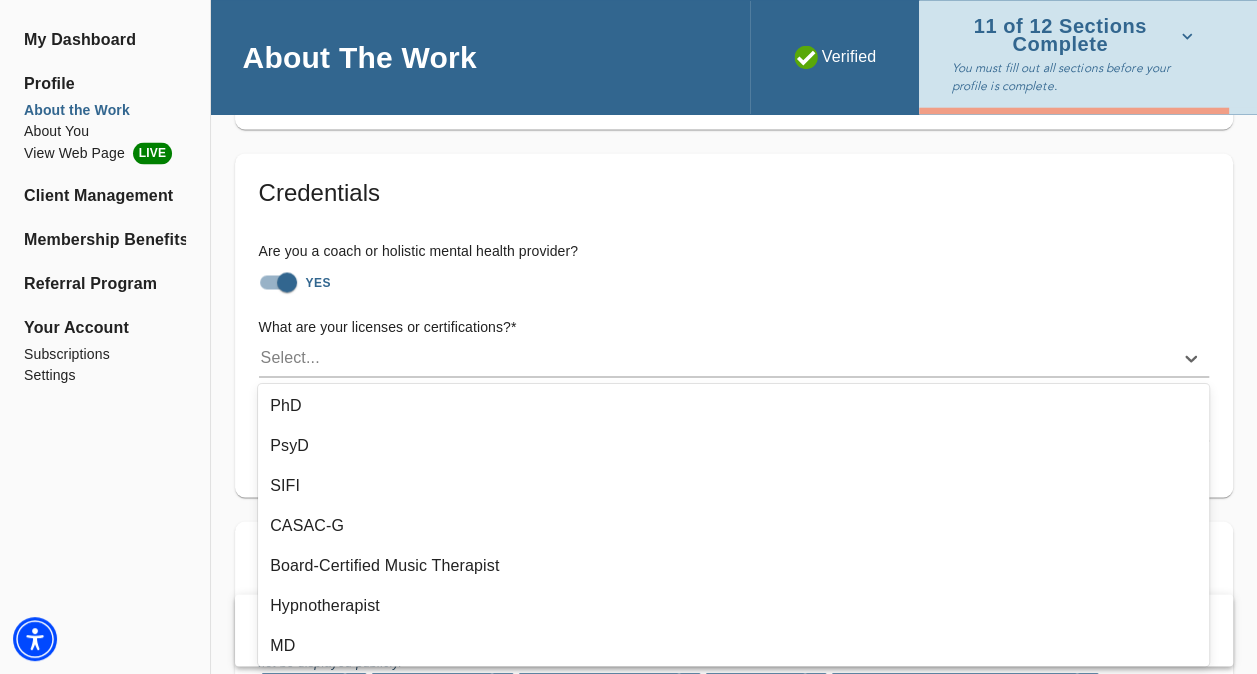 scroll, scrollTop: 0, scrollLeft: 0, axis: both 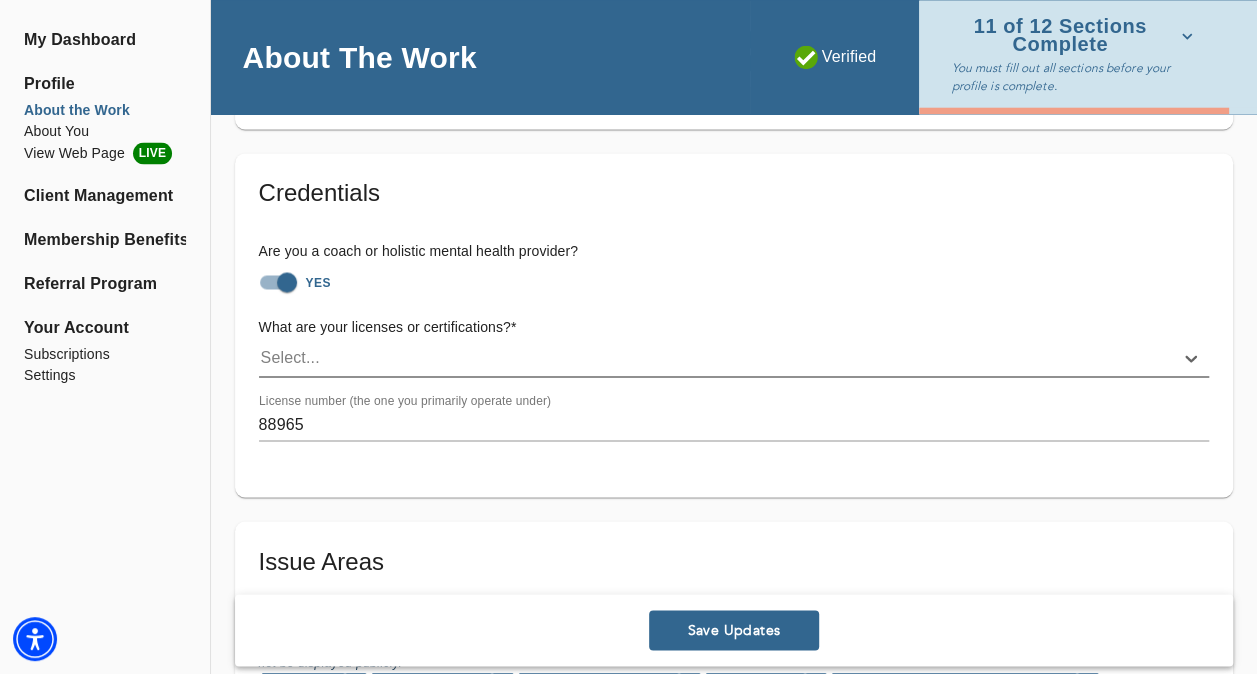 click on "Select..." at bounding box center [716, 358] 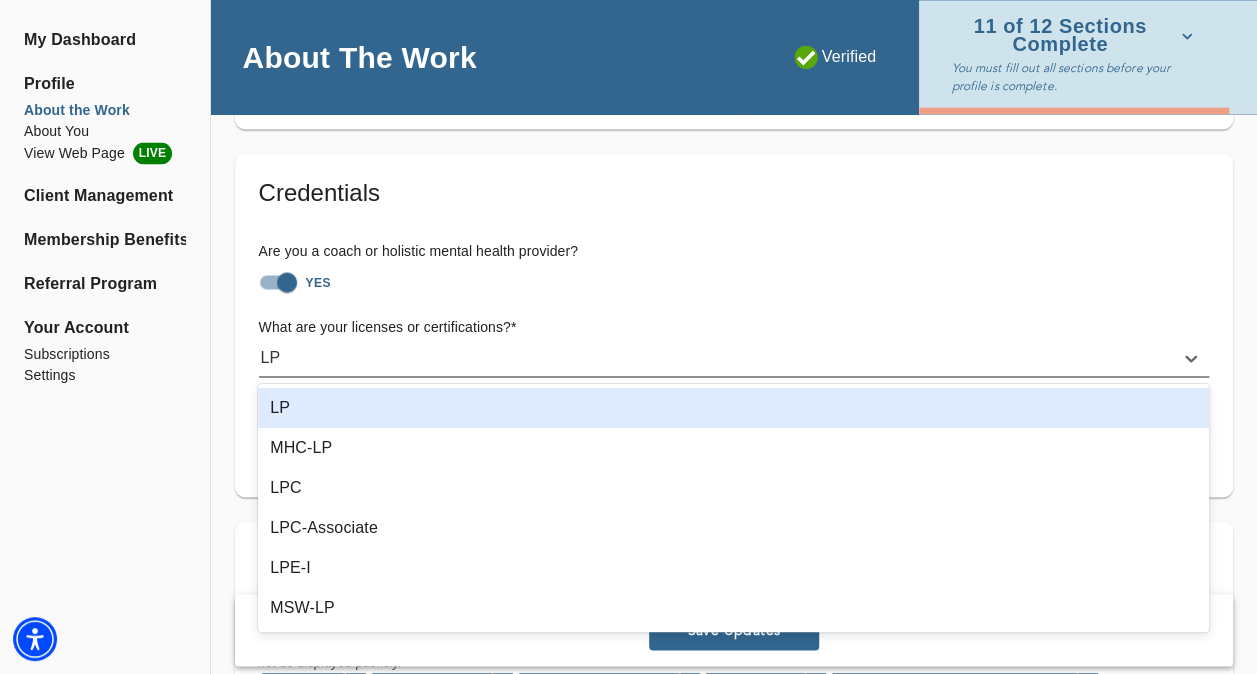 type on "LPC" 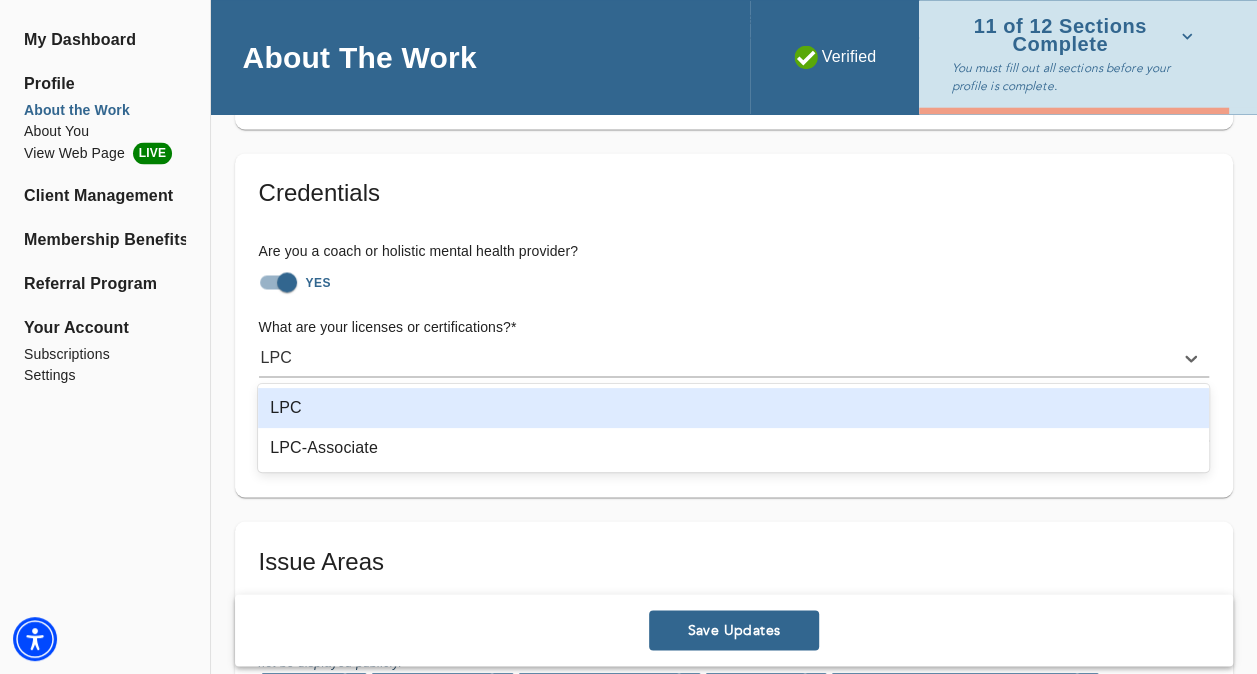 click on "LPC" at bounding box center [733, 408] 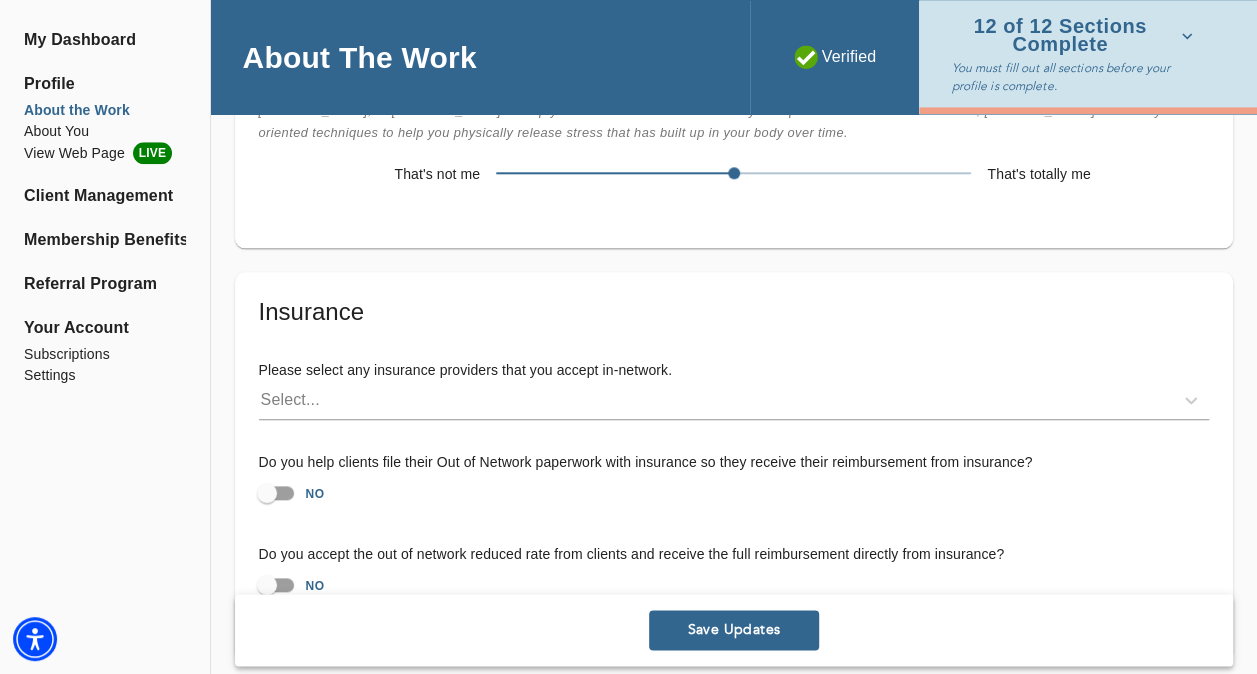 scroll, scrollTop: 4771, scrollLeft: 0, axis: vertical 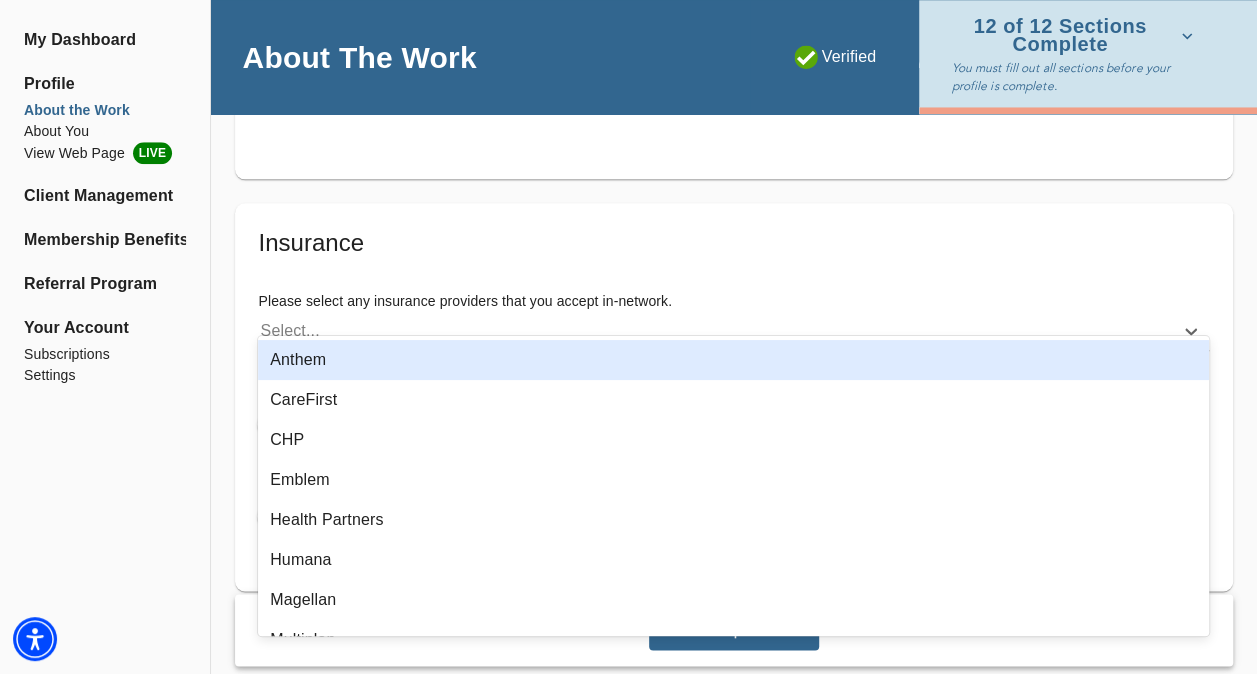 click on "Select..." at bounding box center (716, 331) 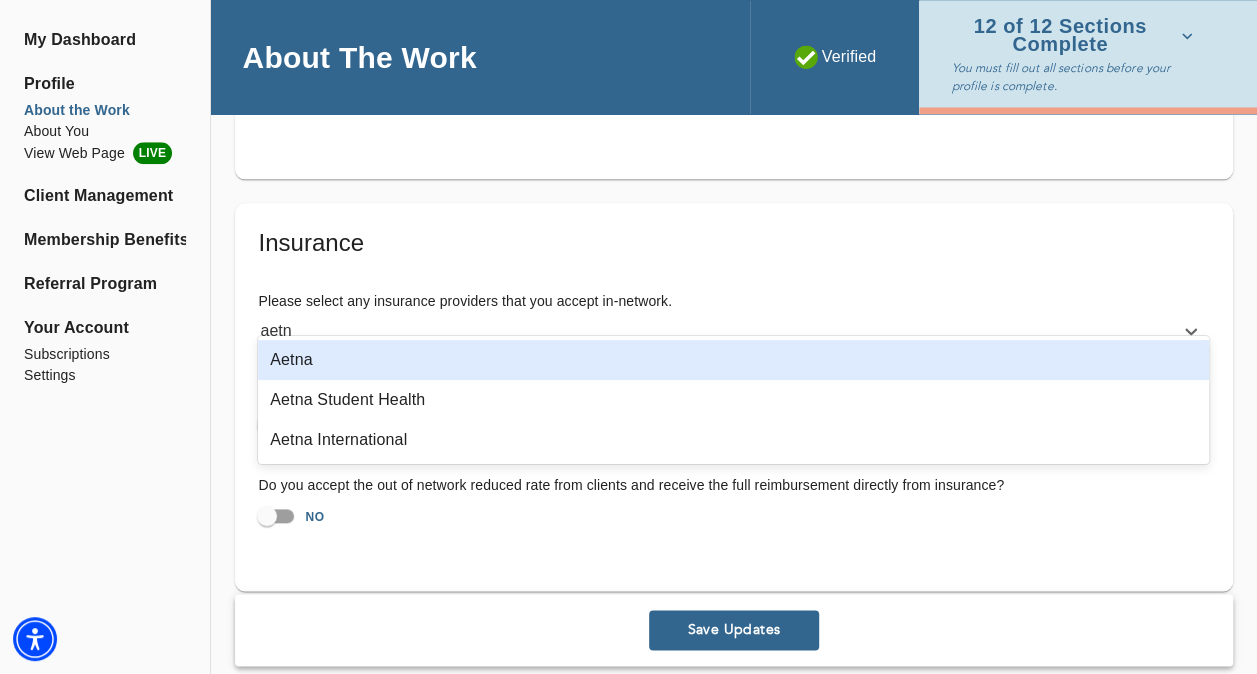 type on "aetna" 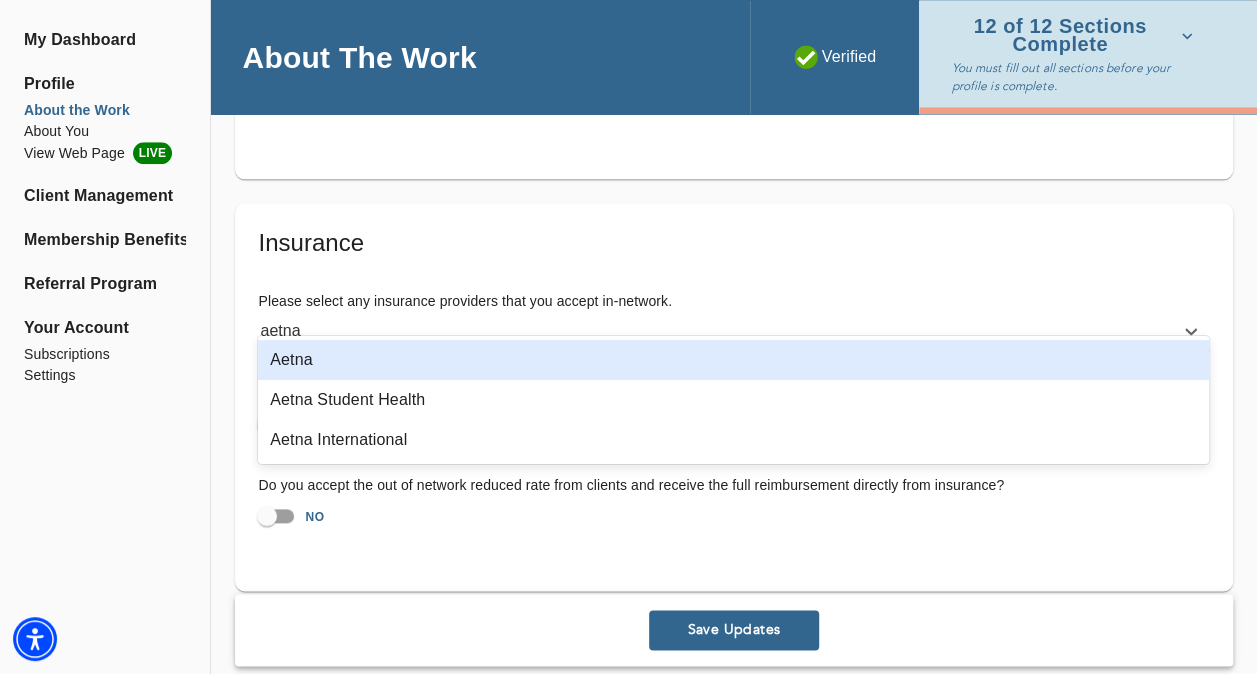 click on "Aetna" at bounding box center (733, 360) 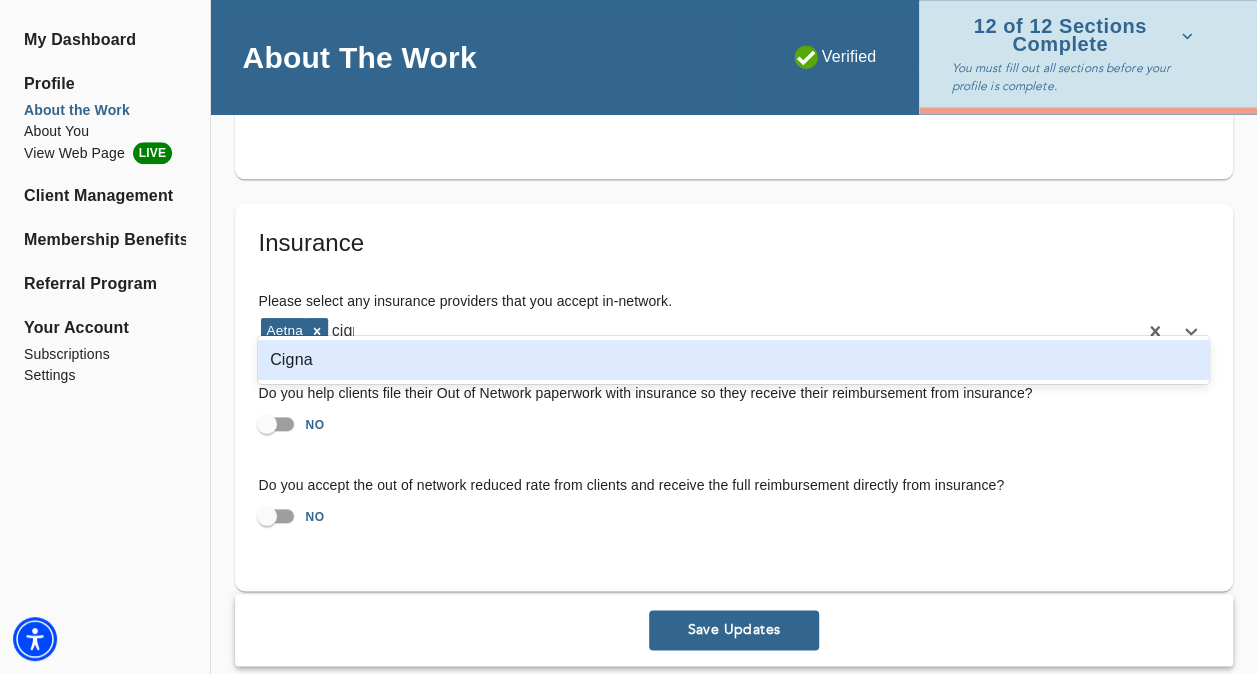 type on "cigna" 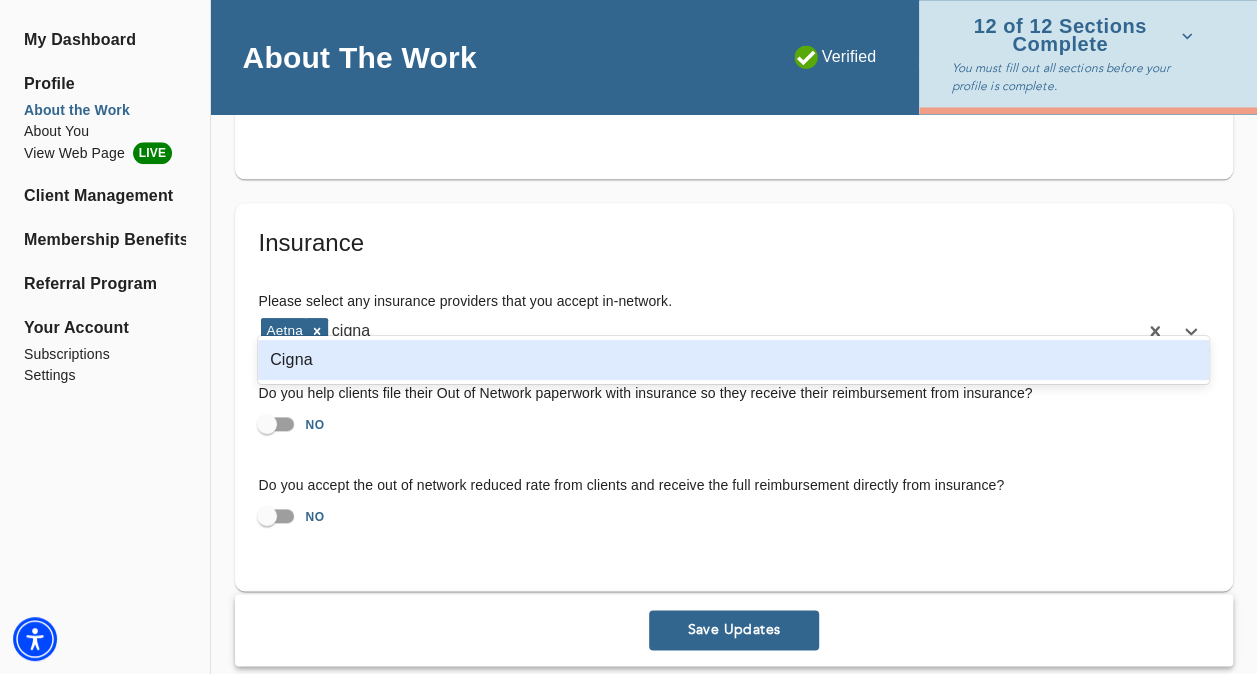 click on "Cigna" at bounding box center (733, 360) 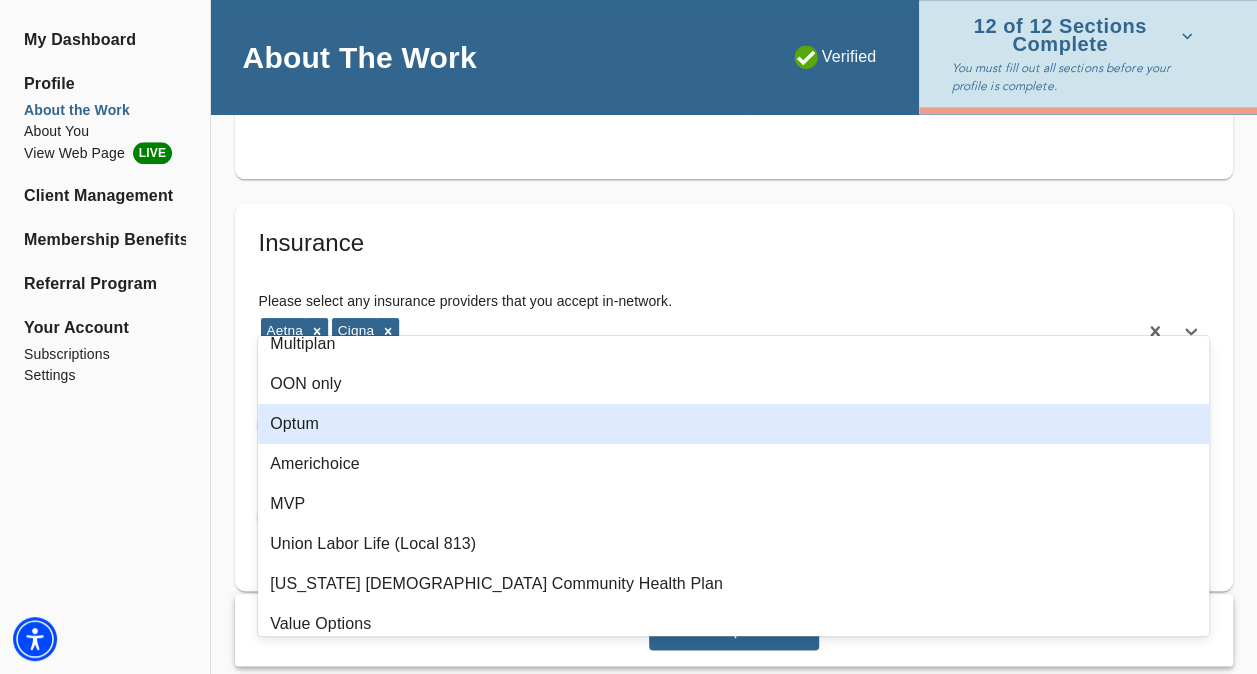 scroll, scrollTop: 297, scrollLeft: 0, axis: vertical 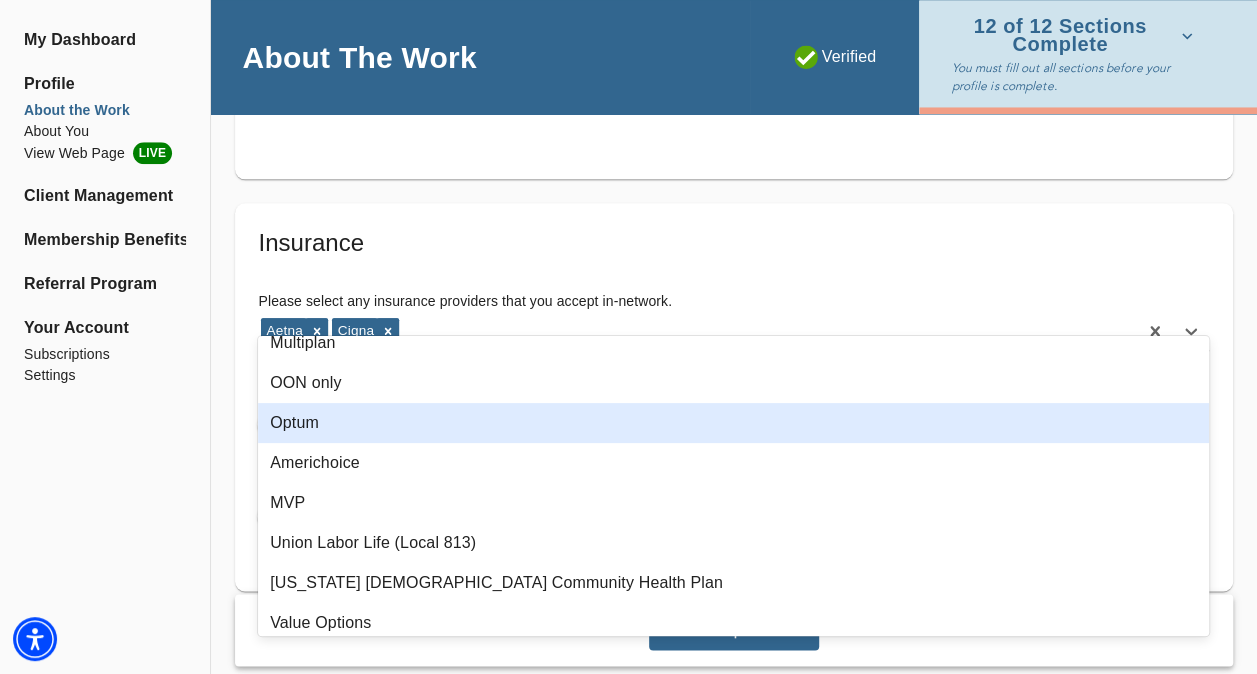 click on "Optum" at bounding box center (733, 423) 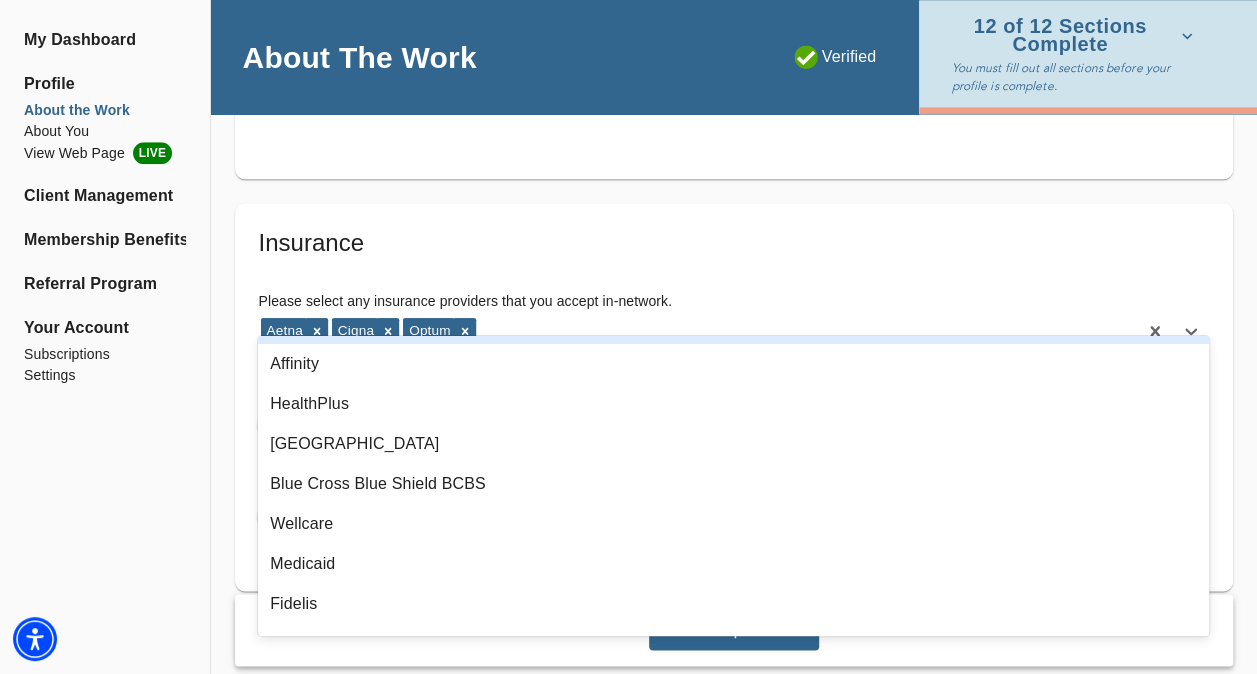 scroll, scrollTop: 557, scrollLeft: 0, axis: vertical 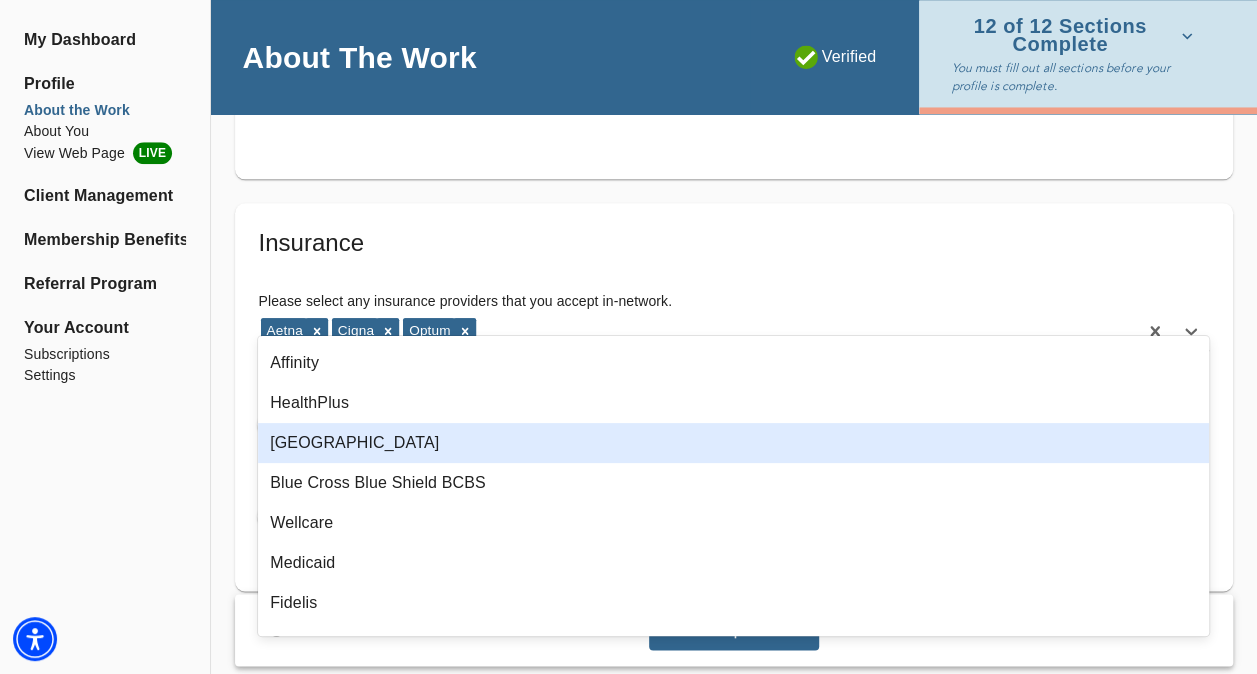 click on "[GEOGRAPHIC_DATA]" at bounding box center [733, 443] 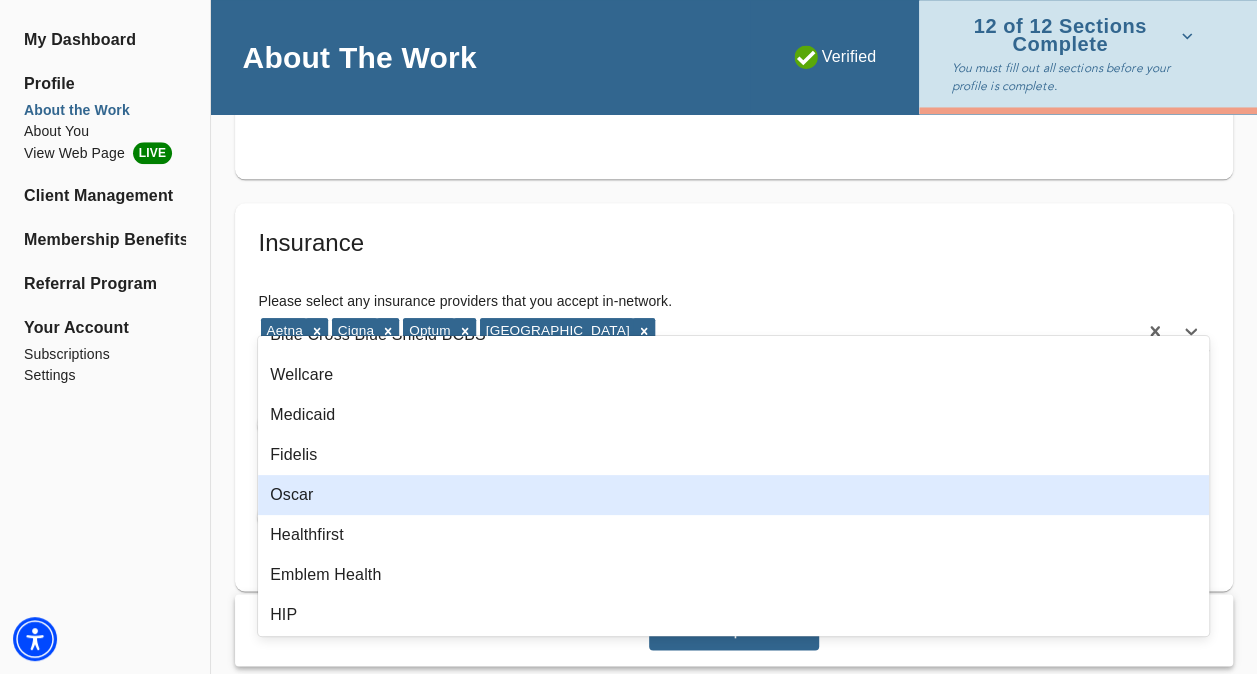 scroll, scrollTop: 677, scrollLeft: 0, axis: vertical 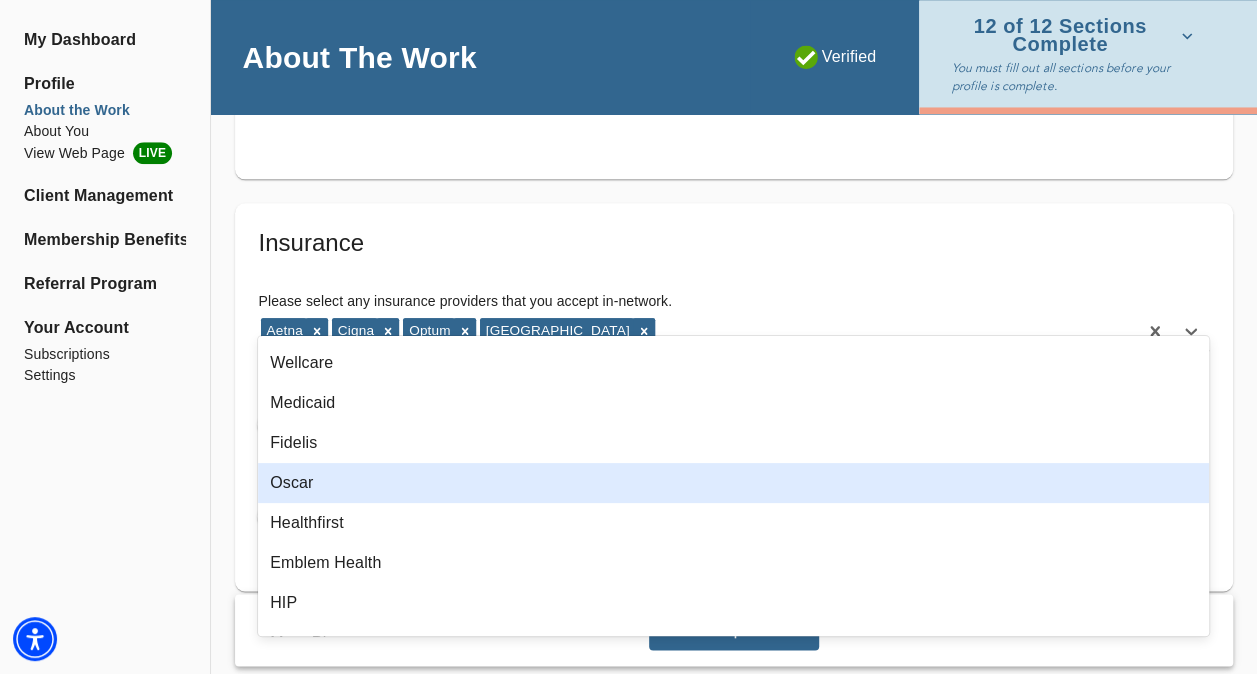 click on "Oscar" at bounding box center (733, 483) 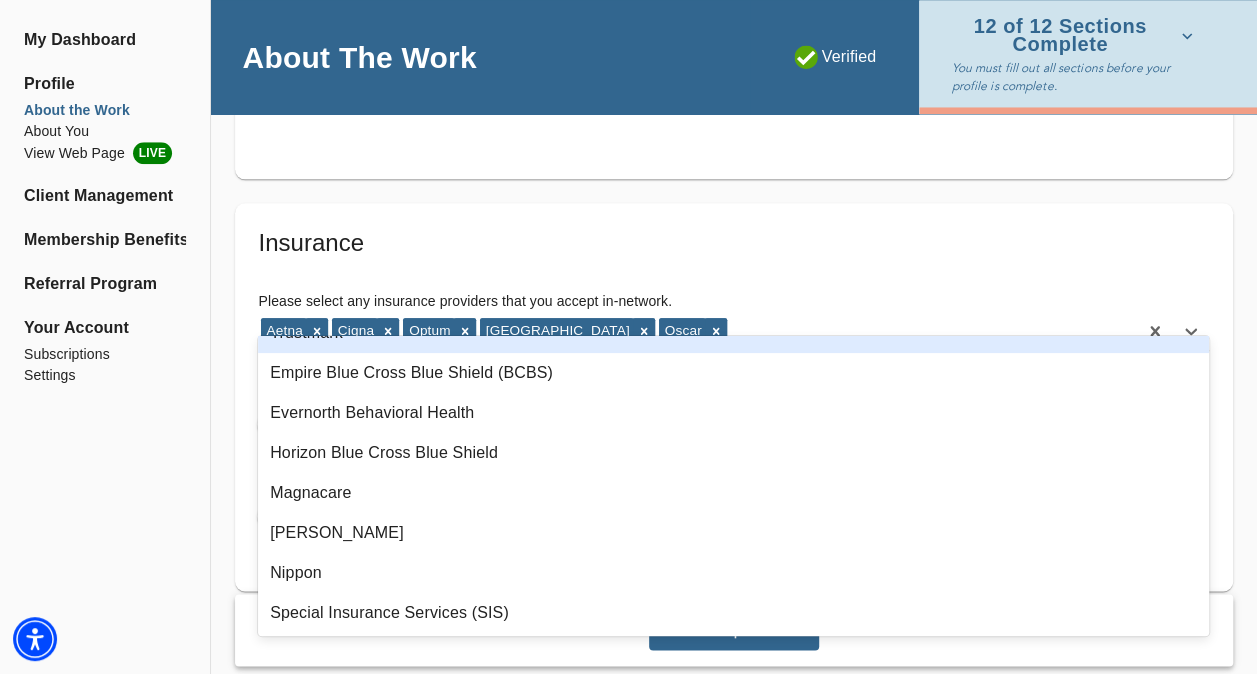 scroll, scrollTop: 1908, scrollLeft: 0, axis: vertical 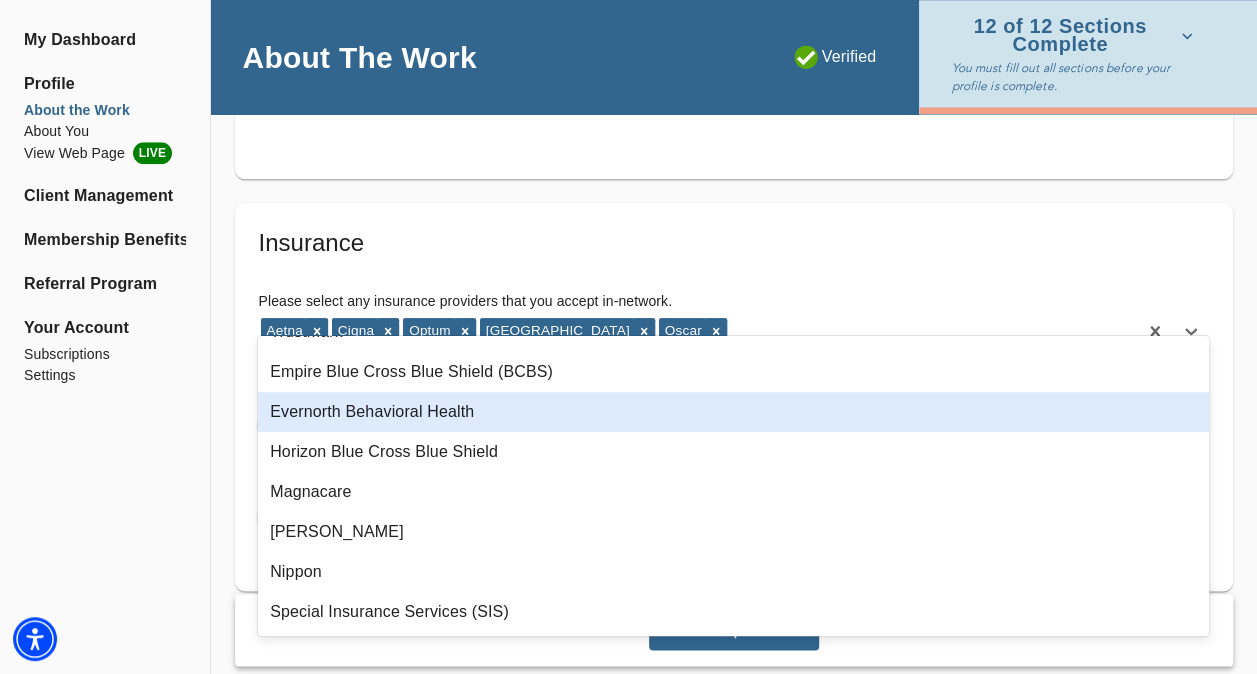 click on "Evernorth Behavioral Health" at bounding box center [733, 412] 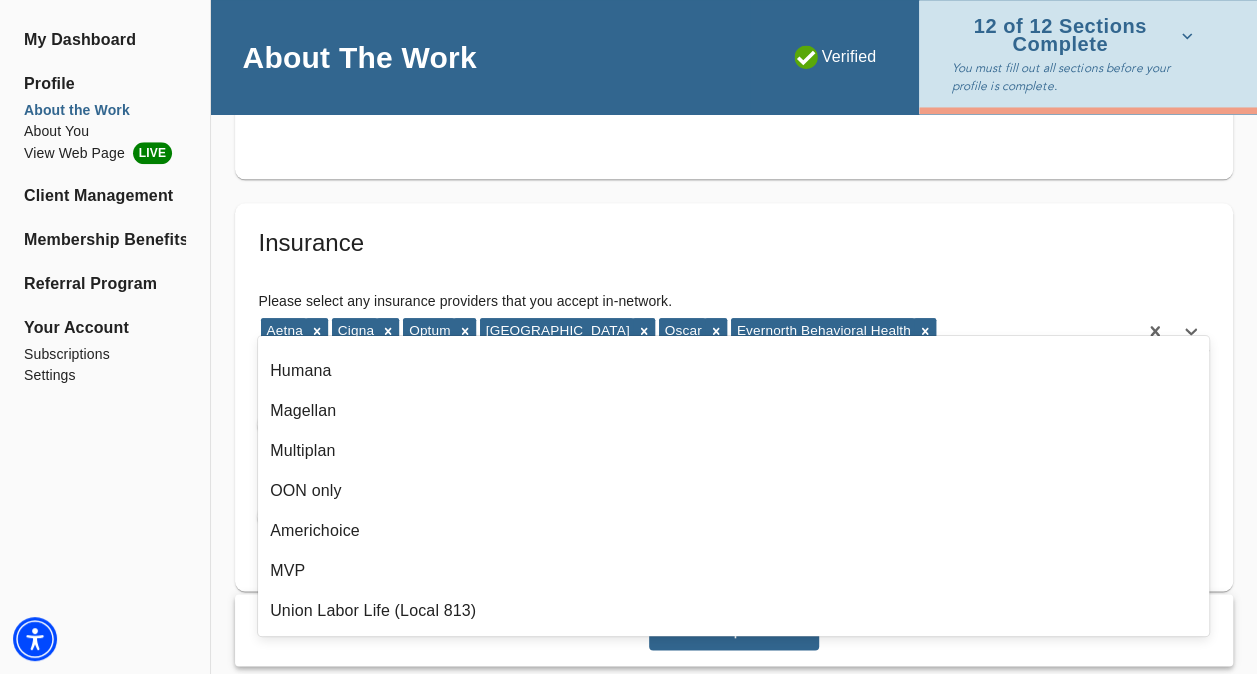 scroll, scrollTop: 0, scrollLeft: 0, axis: both 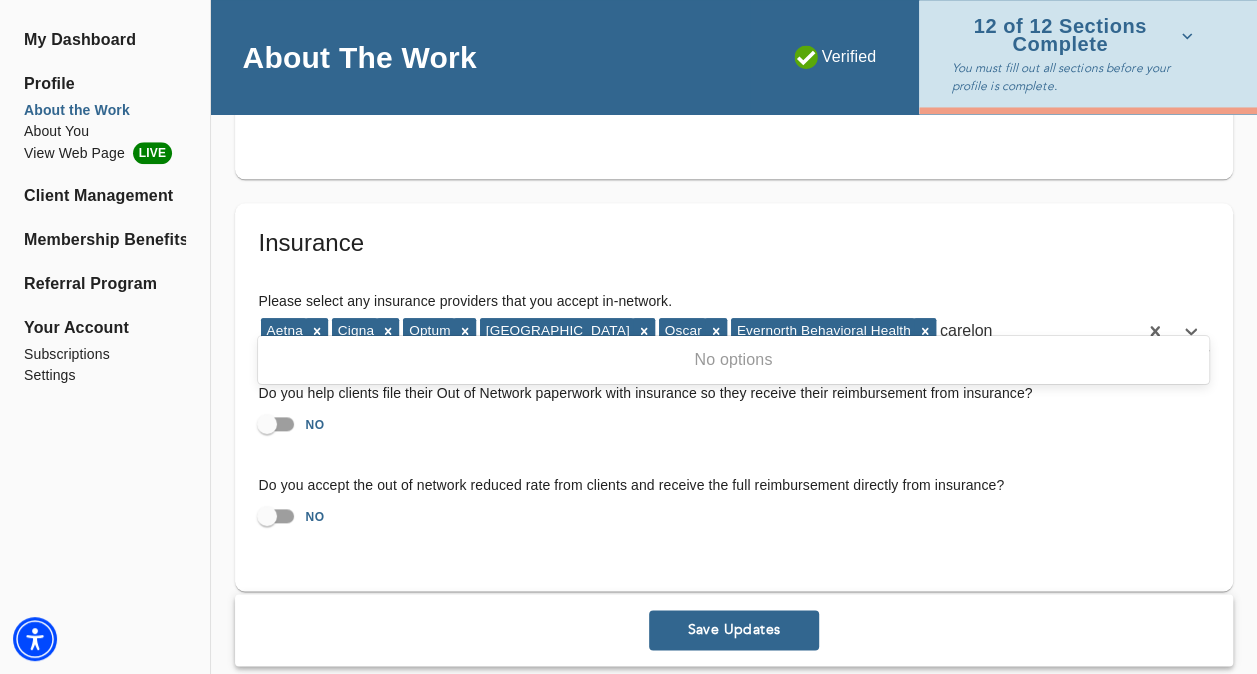 type on "carelon" 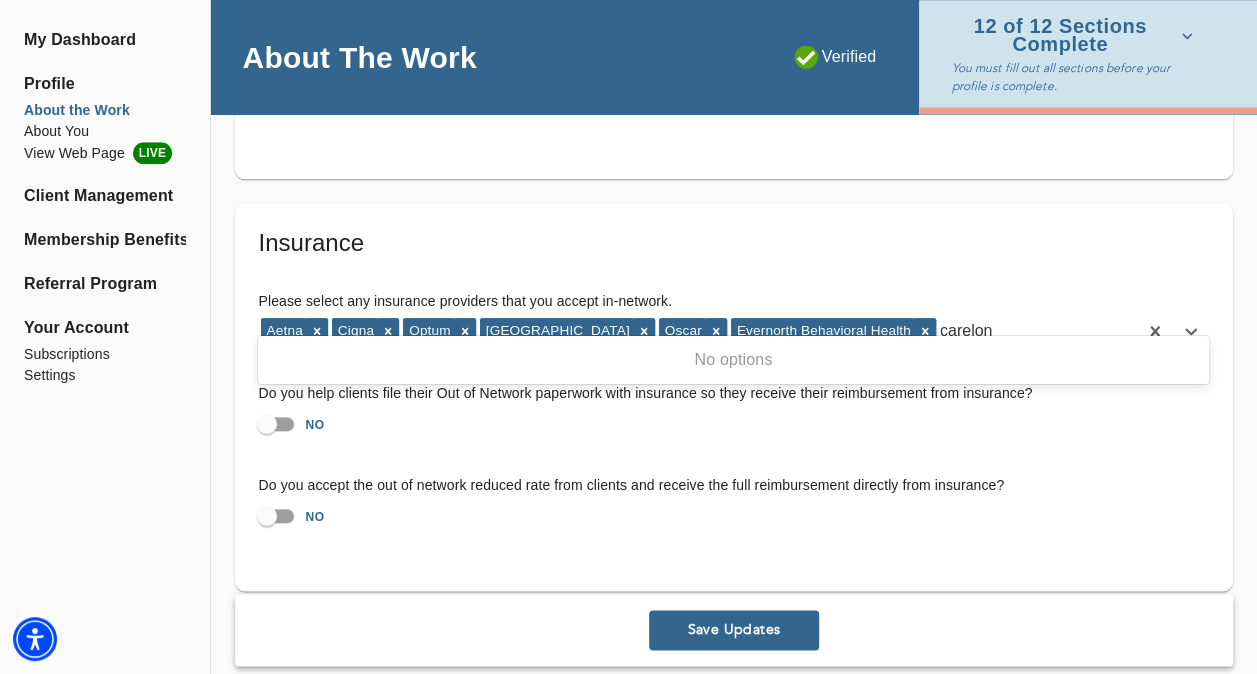 type 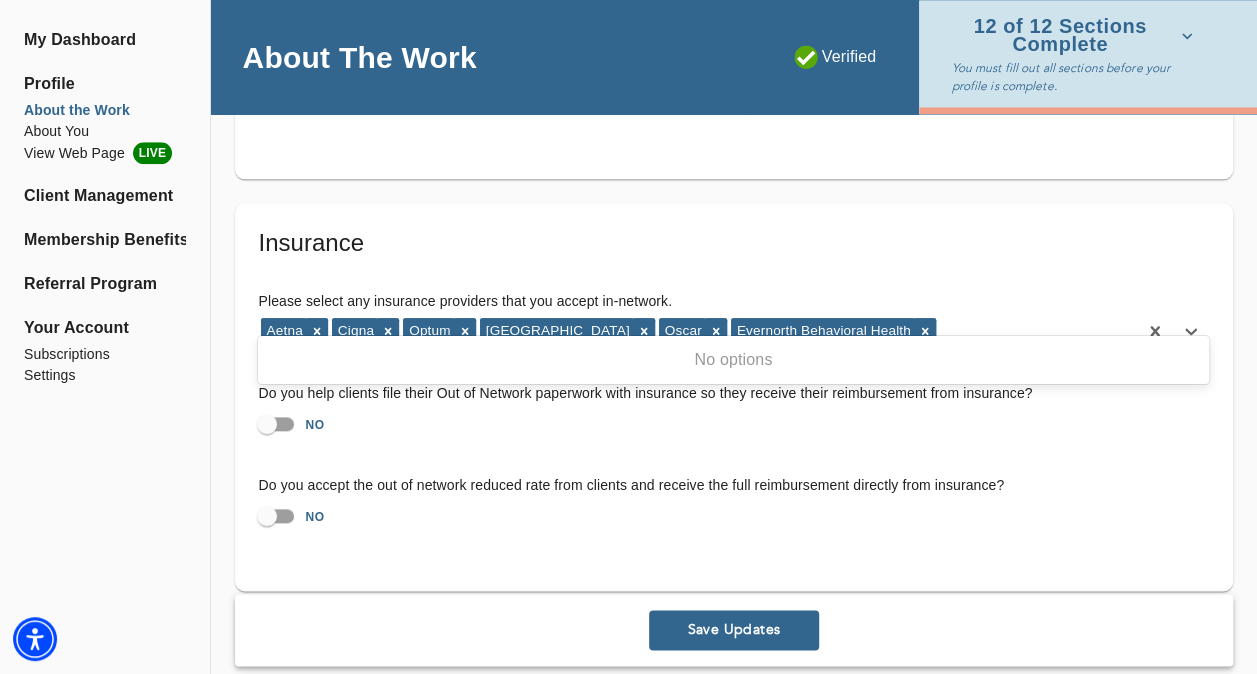 click on "Do you help clients file their Out of Network paperwork with insurance  so they receive their reimbursement from insurance? NO" at bounding box center (734, 413) 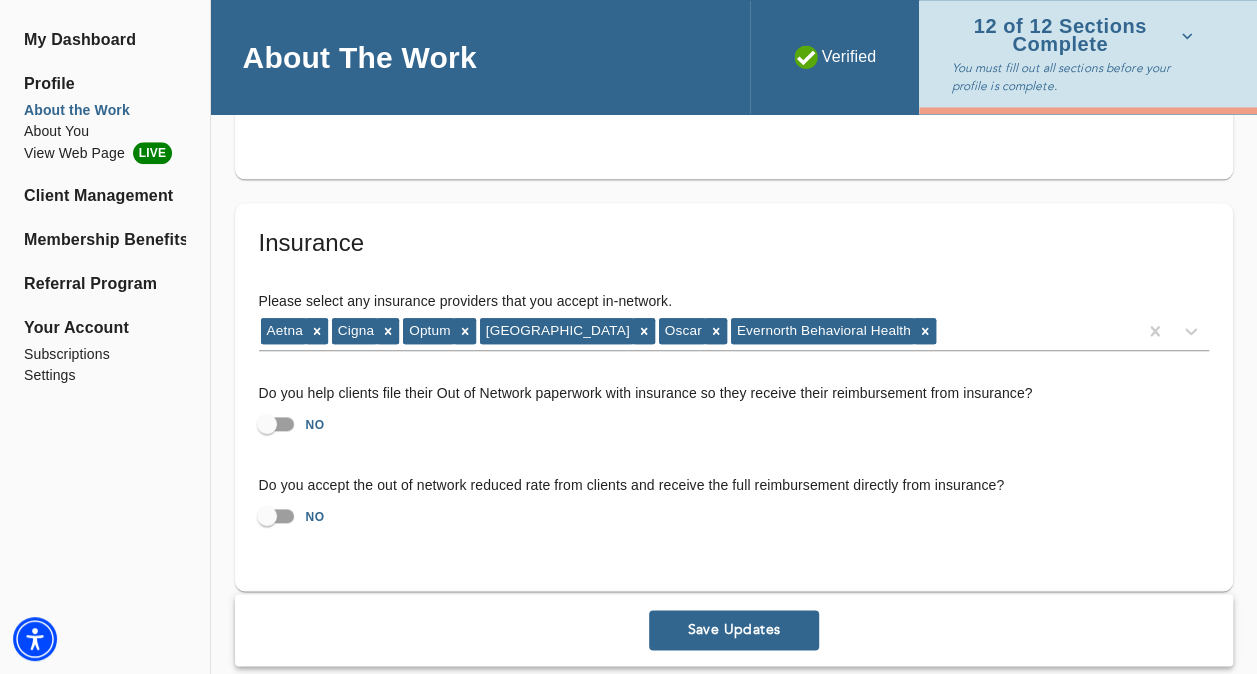 scroll, scrollTop: 4792, scrollLeft: 0, axis: vertical 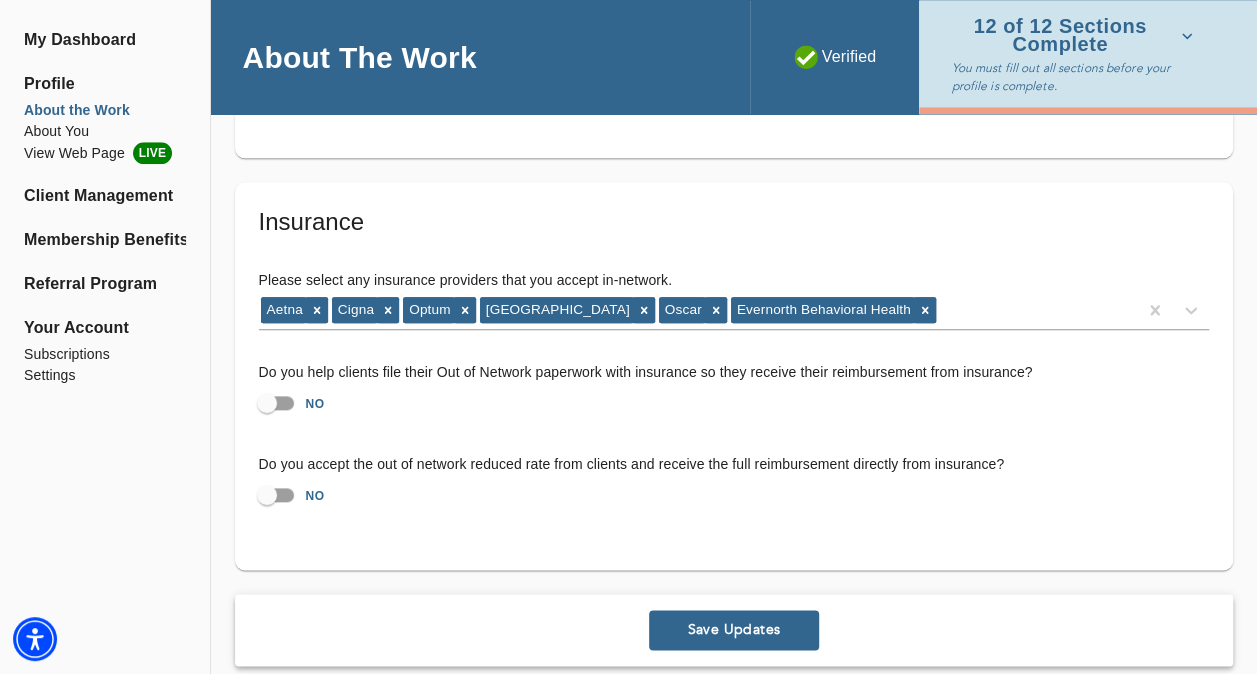 click on "Save Updates" at bounding box center (734, 629) 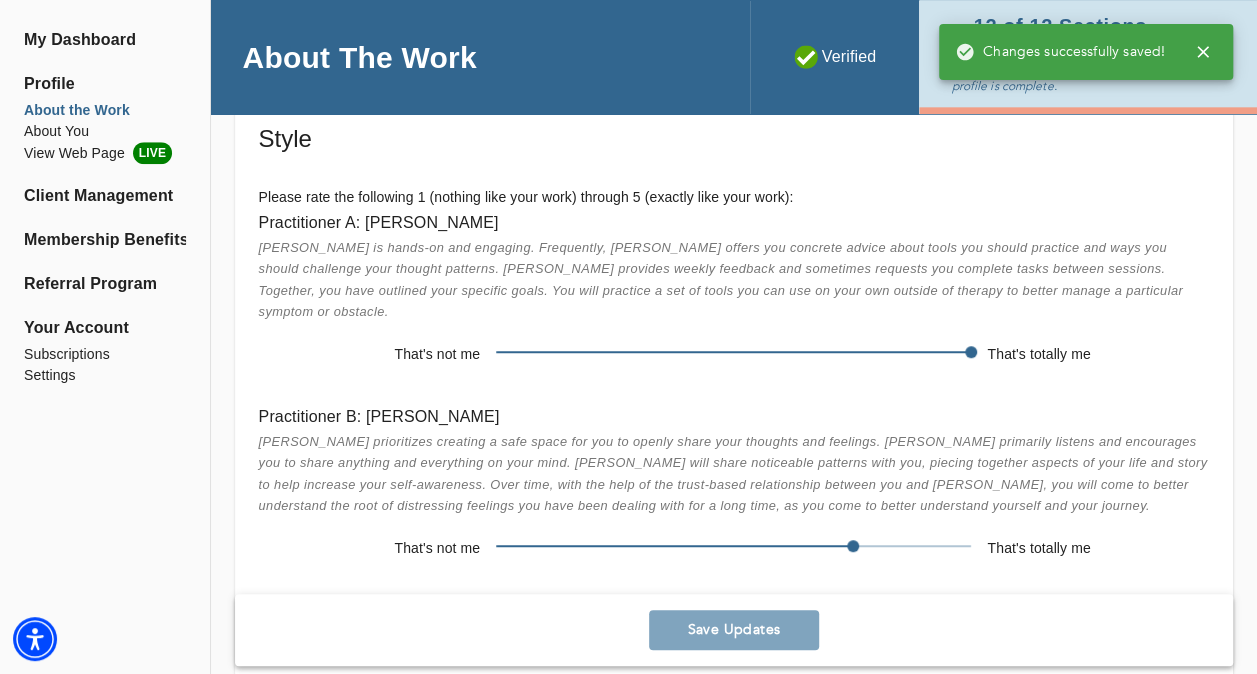 scroll, scrollTop: 4146, scrollLeft: 0, axis: vertical 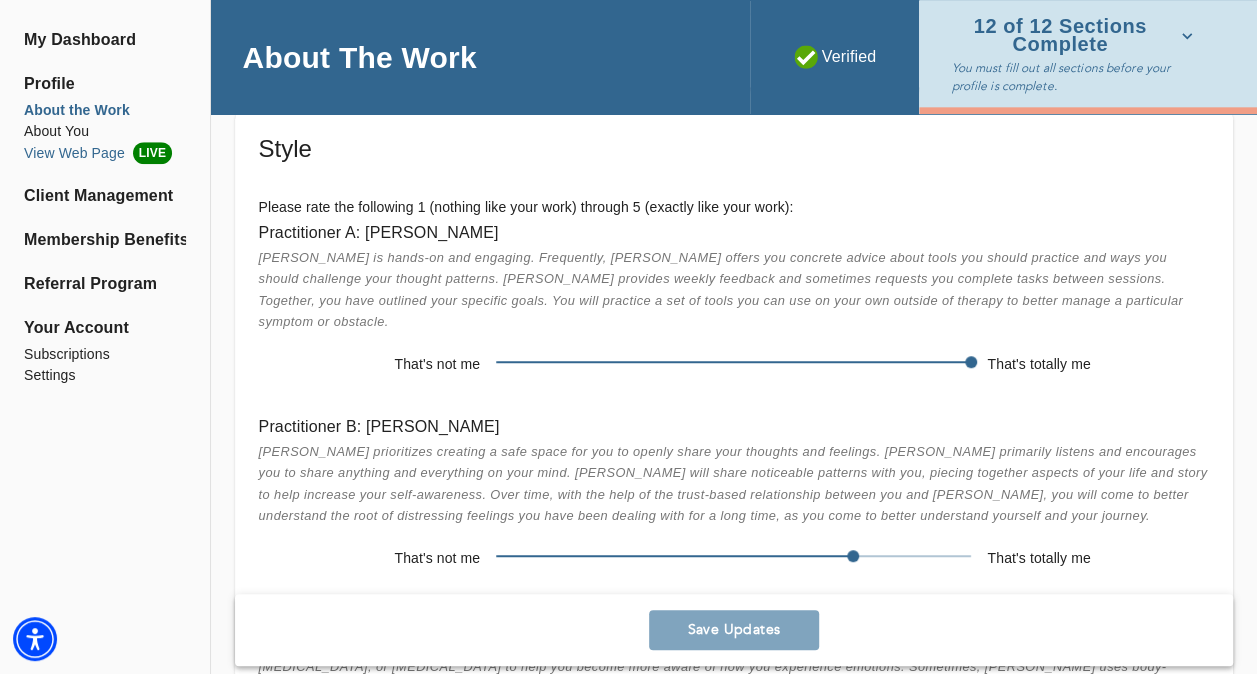 click on "View Web Page LIVE" at bounding box center [105, 153] 